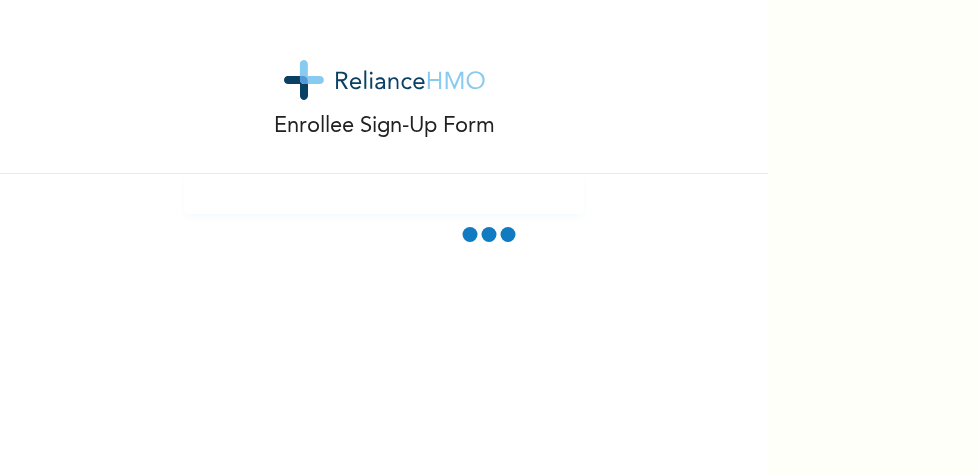 scroll, scrollTop: 0, scrollLeft: 0, axis: both 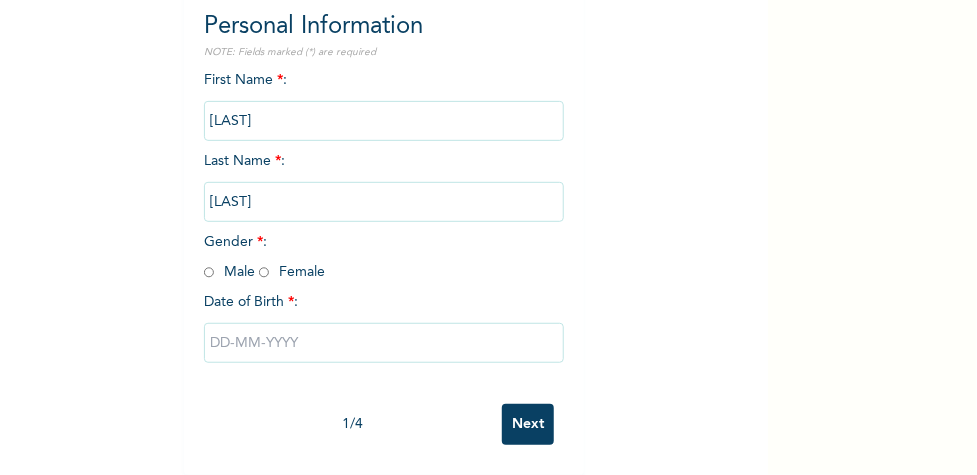 click at bounding box center (209, 272) 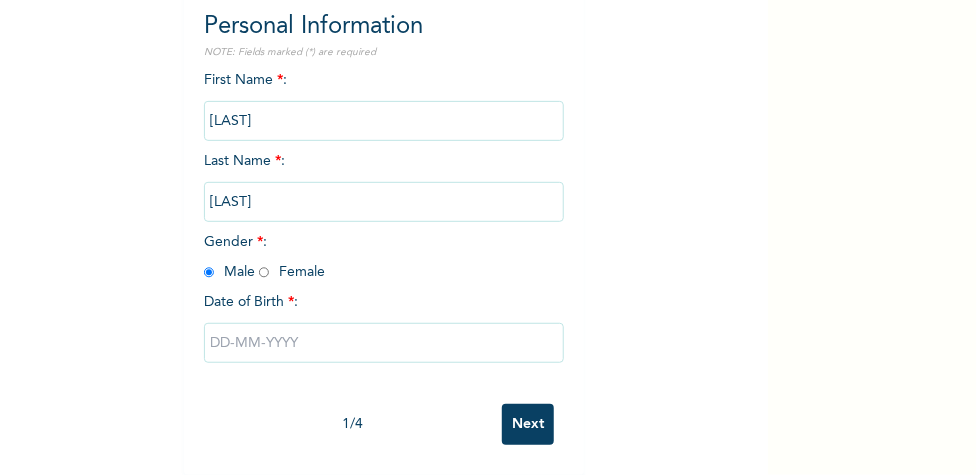 radio on "true" 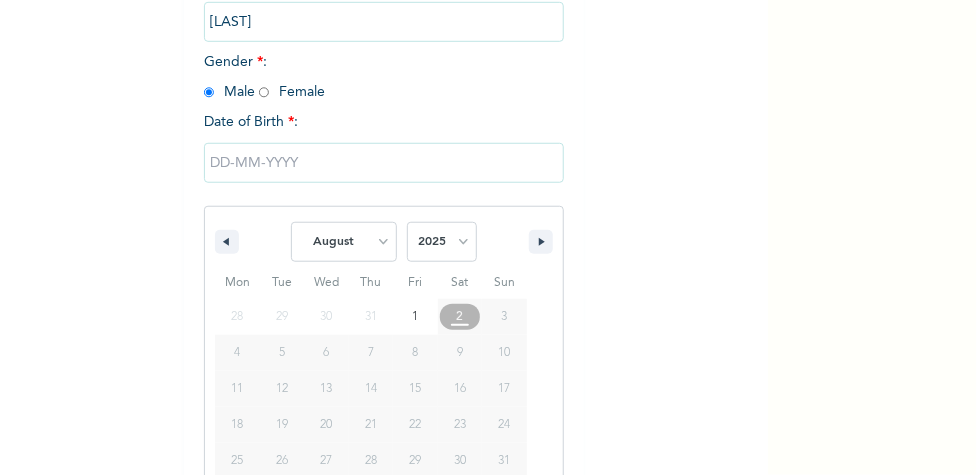 scroll, scrollTop: 432, scrollLeft: 0, axis: vertical 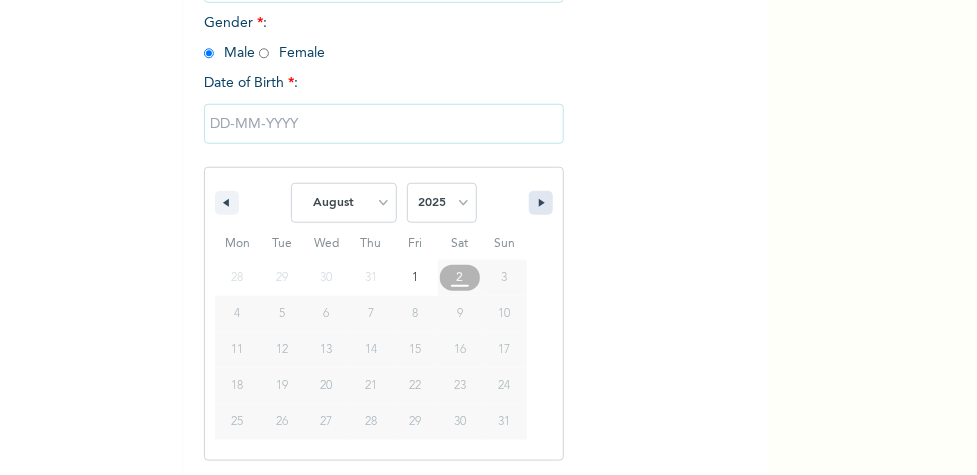 click at bounding box center [544, 203] 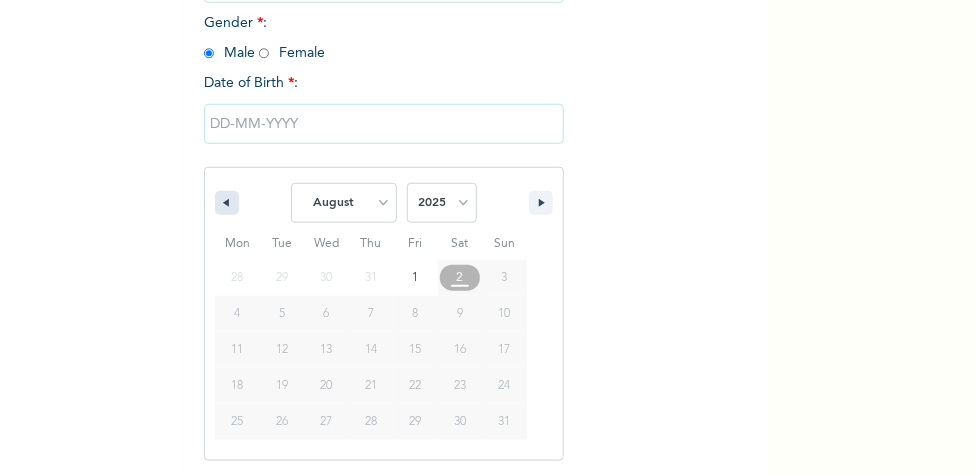 click at bounding box center (227, 203) 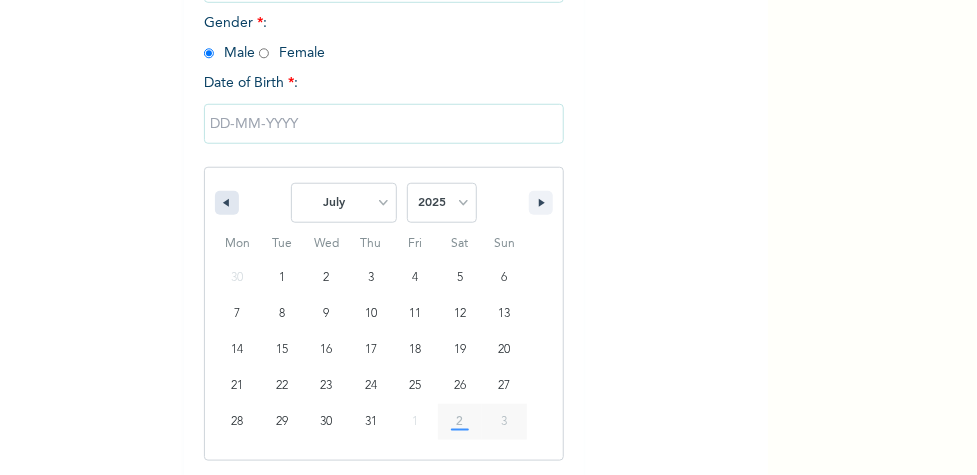 click at bounding box center [227, 203] 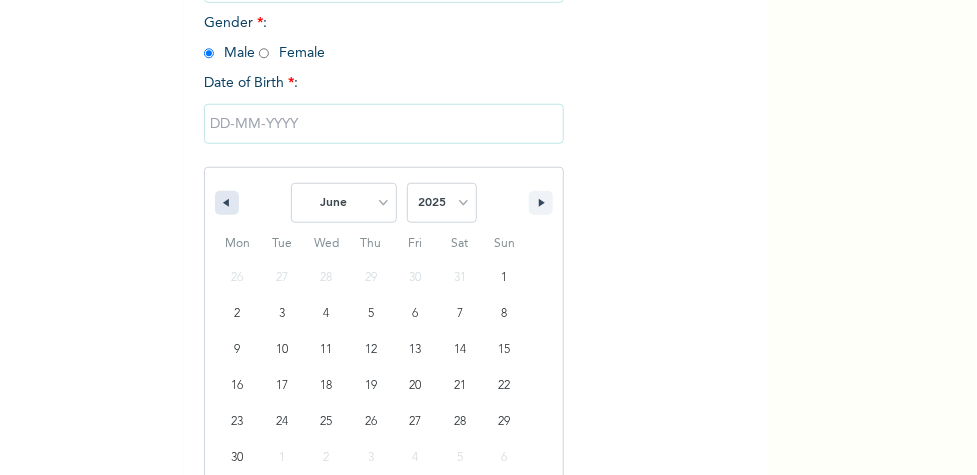 click at bounding box center [227, 203] 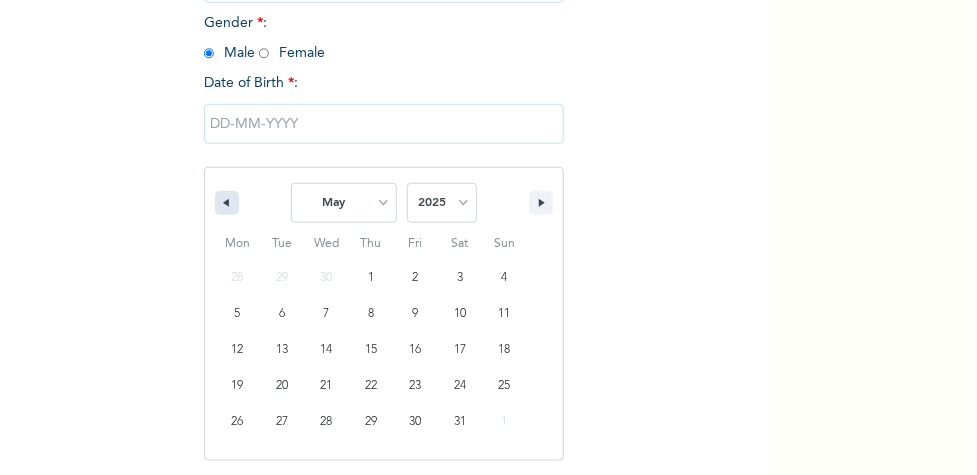 click at bounding box center (227, 203) 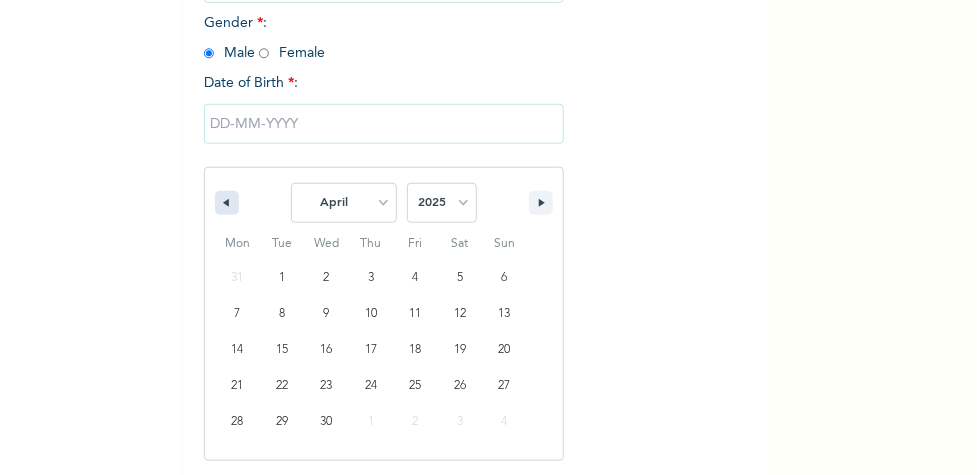 click at bounding box center (227, 203) 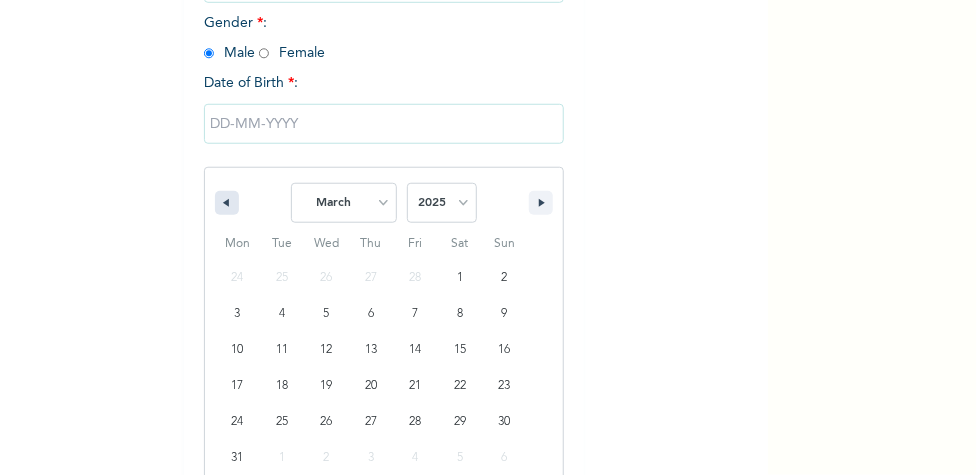 click at bounding box center [227, 203] 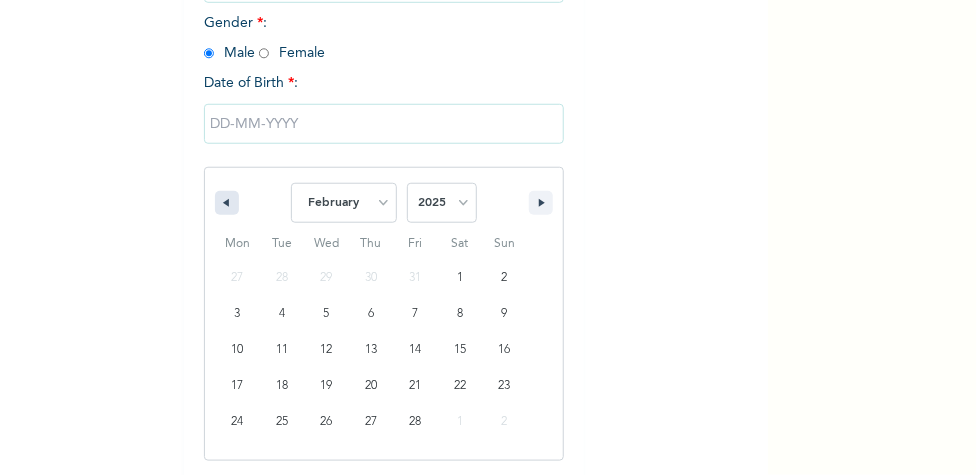 click at bounding box center [227, 203] 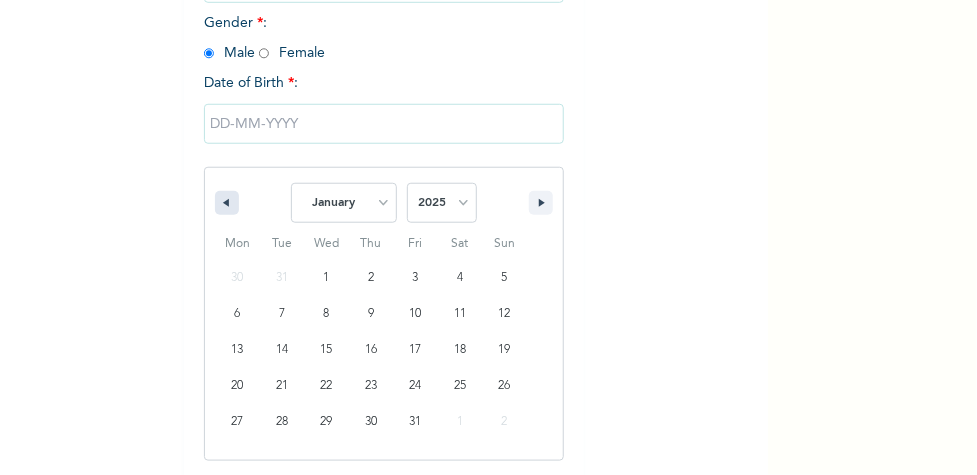 click at bounding box center (227, 203) 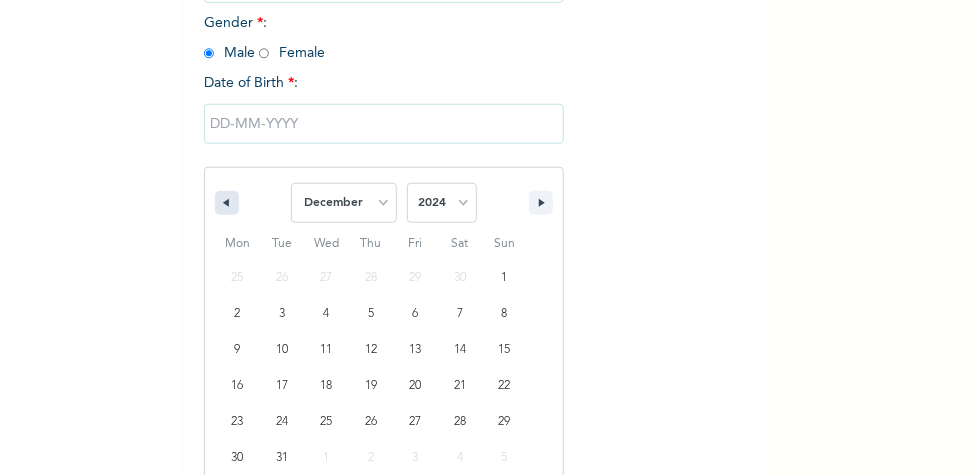 click at bounding box center (227, 203) 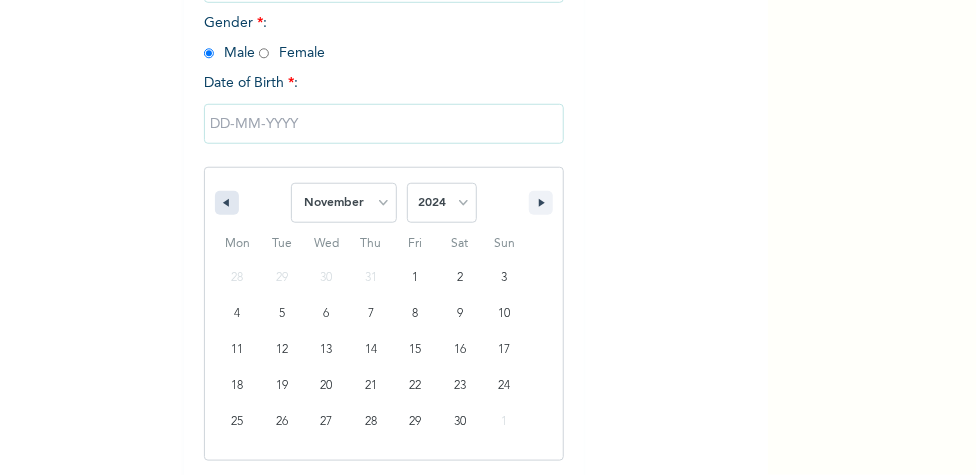 click at bounding box center (227, 203) 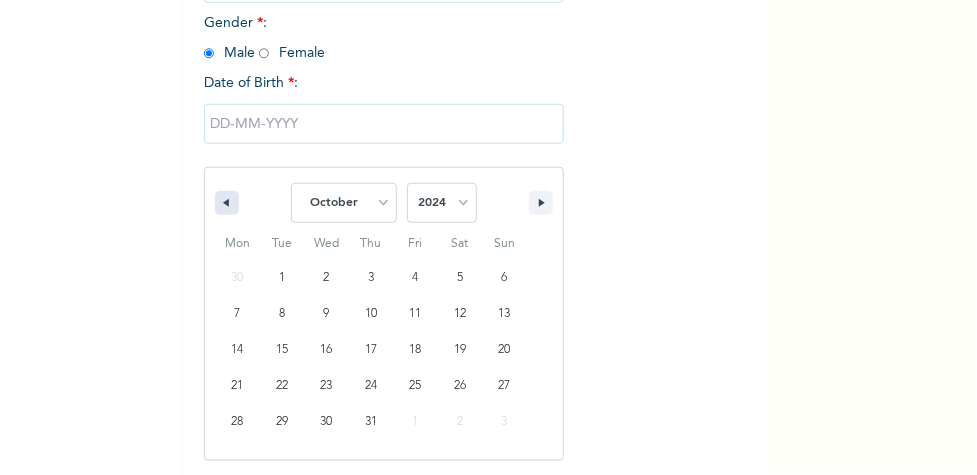 click at bounding box center (227, 203) 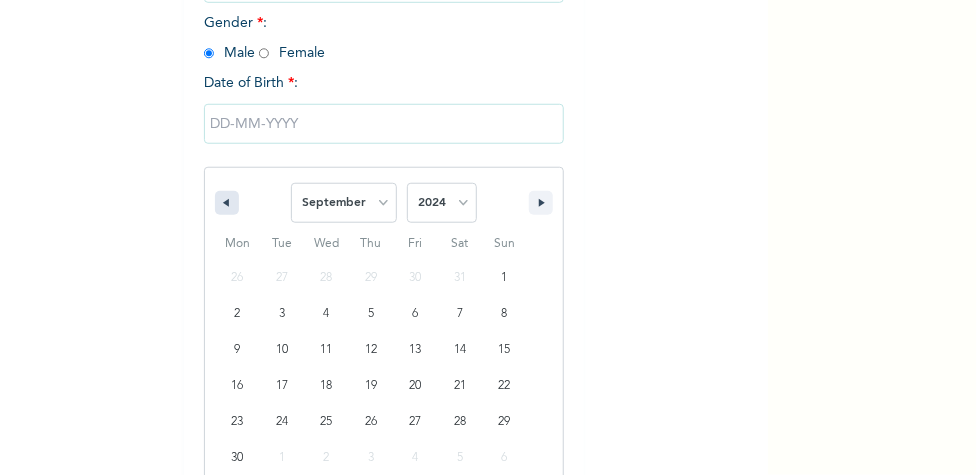 click at bounding box center [227, 203] 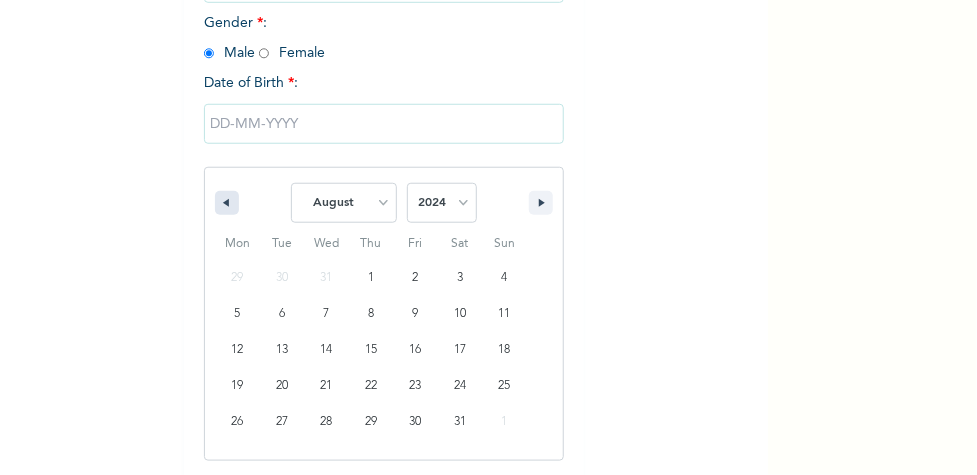 click at bounding box center [227, 203] 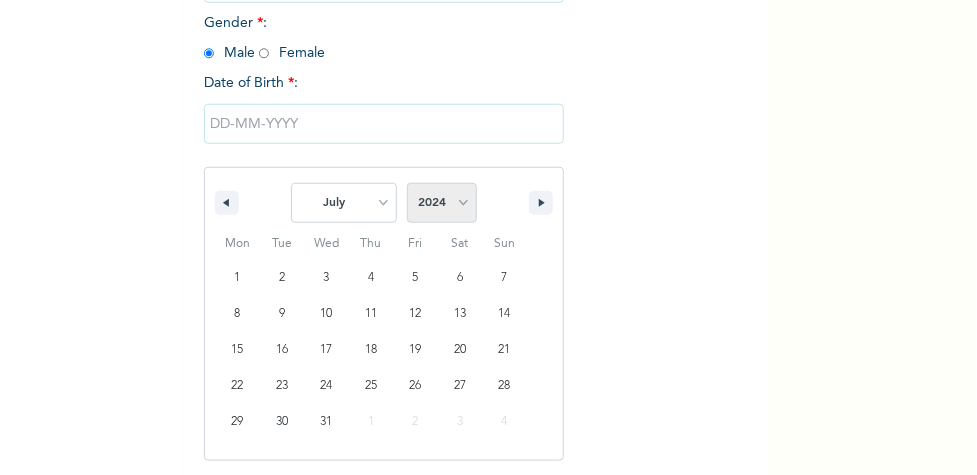 click on "2025 2024 2023 2022 2021 2020 2019 2018 2017 2016 2015 2014 2013 2012 2011 2010 2009 2008 2007 2006 2005 2004 2003 2002 2001 2000 1999 1998 1997 1996 1995 1994 1993 1992 1991 1990 1989 1988 1987 1986 1985 1984 1983 1982 1981 1980 1979 1978 1977 1976 1975 1974 1973 1972 1971 1970 1969 1968 1967 1966 1965 1964 1963 1962 1961 1960" at bounding box center [442, 203] 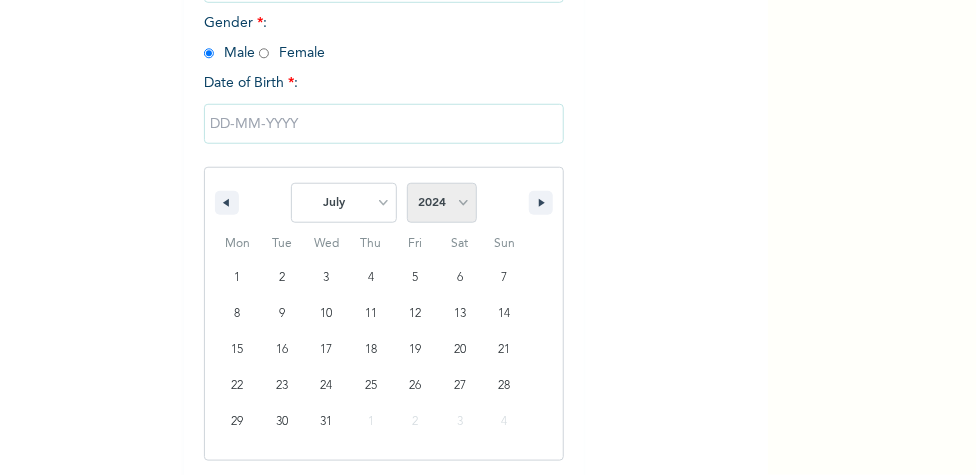 click on "2025 2024 2023 2022 2021 2020 2019 2018 2017 2016 2015 2014 2013 2012 2011 2010 2009 2008 2007 2006 2005 2004 2003 2002 2001 2000 1999 1998 1997 1996 1995 1994 1993 1992 1991 1990 1989 1988 1987 1986 1985 1984 1983 1982 1981 1980 1979 1978 1977 1976 1975 1974 1973 1972 1971 1970 1969 1968 1967 1966 1965 1964 1963 1962 1961 1960" at bounding box center [442, 203] 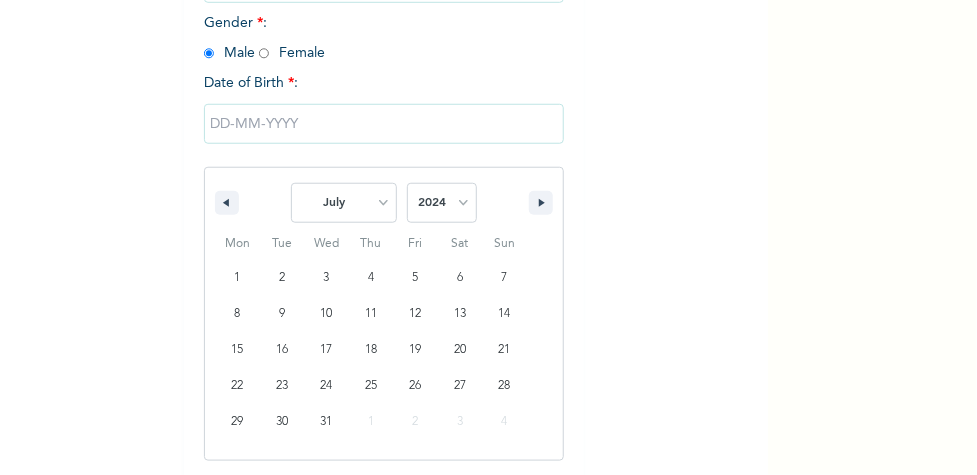 select on "1991" 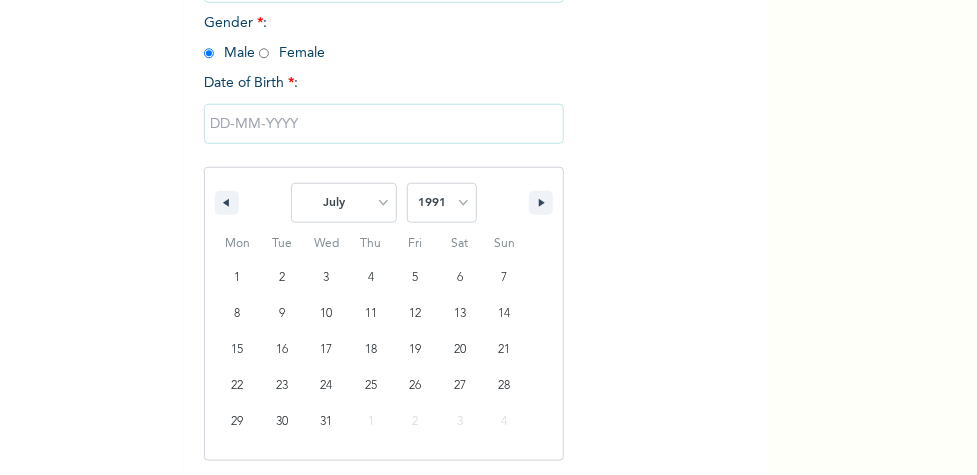 click on "2025 2024 2023 2022 2021 2020 2019 2018 2017 2016 2015 2014 2013 2012 2011 2010 2009 2008 2007 2006 2005 2004 2003 2002 2001 2000 1999 1998 1997 1996 1995 1994 1993 1992 1991 1990 1989 1988 1987 1986 1985 1984 1983 1982 1981 1980 1979 1978 1977 1976 1975 1974 1973 1972 1971 1970 1969 1968 1967 1966 1965 1964 1963 1962 1961 1960" at bounding box center [442, 203] 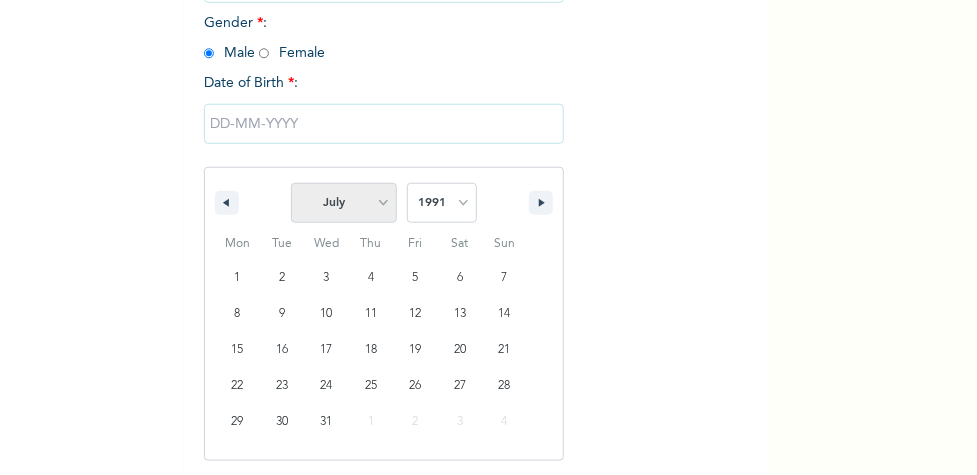 click on "January February March April May June July August September October November December" at bounding box center (344, 203) 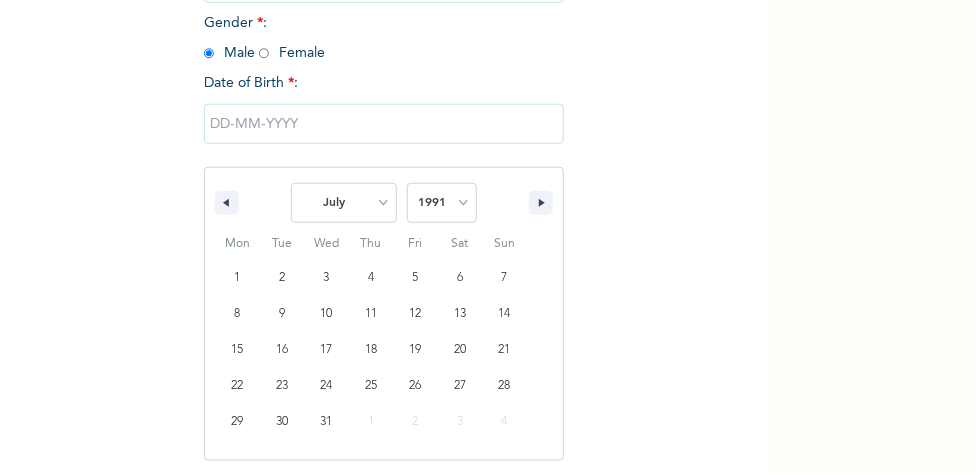 select on "9" 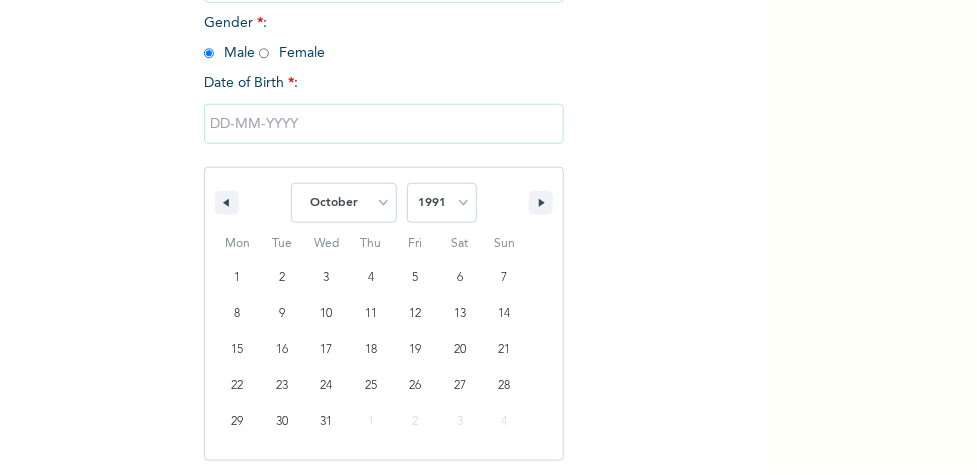 click on "January February March April May June July August September October November December" at bounding box center [344, 203] 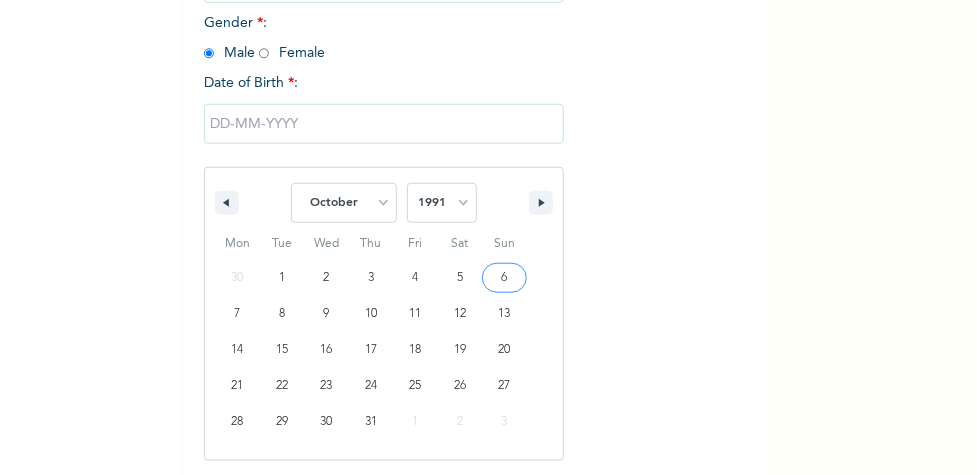 type on "[DATE]" 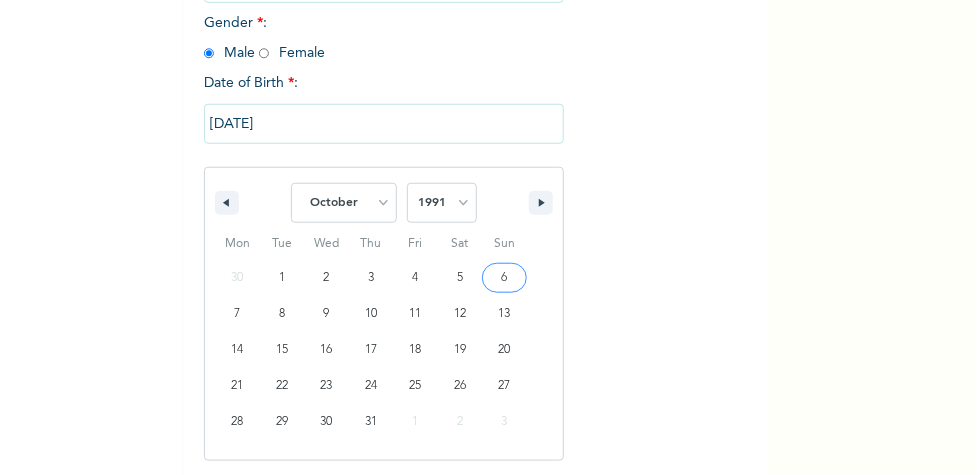 scroll, scrollTop: 227, scrollLeft: 0, axis: vertical 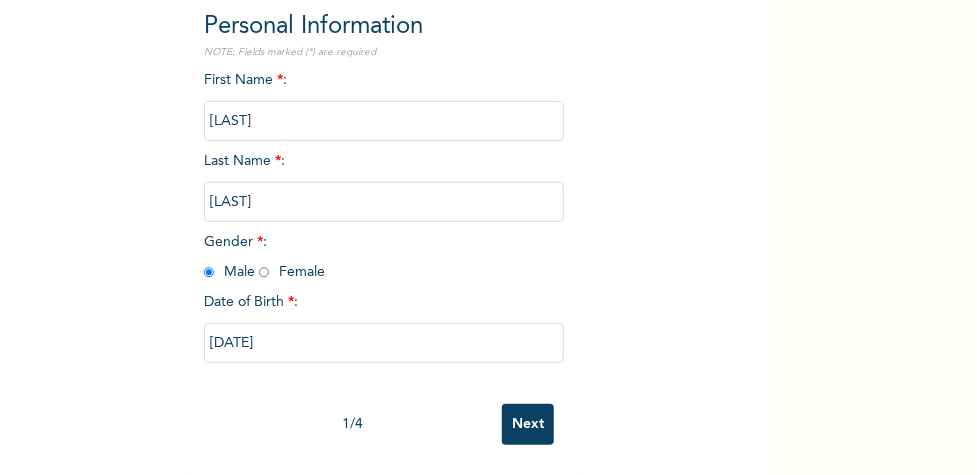 click on "Next" at bounding box center [528, 424] 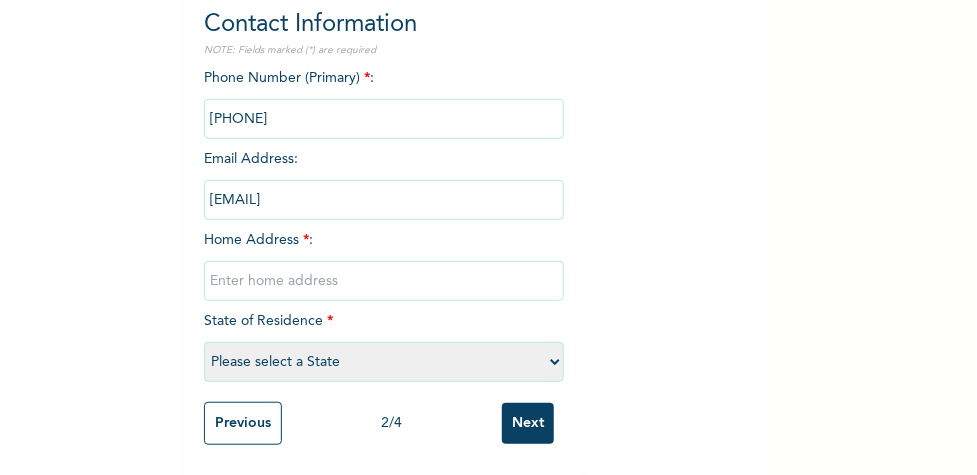 click on "Please select a State Abia Abuja (FCT) Adamawa Akwa Ibom Anambra Bauchi Bayelsa Benue Borno Cross River Delta Ebonyi Edo Ekiti Enugu Gombe Imo Jigawa Kaduna Kano Katsina Kebbi Kogi Kwara Lagos Nasarawa Niger Ogun Ondo Osun Oyo Plateau Rivers Sokoto Taraba Yobe Zamfara" at bounding box center [384, 362] 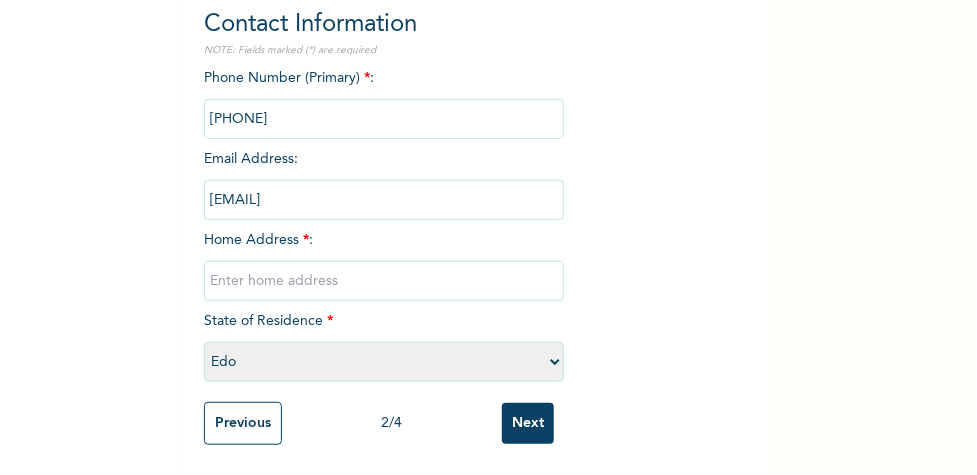 click on "Please select a State Abia Abuja (FCT) Adamawa Akwa Ibom Anambra Bauchi Bayelsa Benue Borno Cross River Delta Ebonyi Edo Ekiti Enugu Gombe Imo Jigawa Kaduna Kano Katsina Kebbi Kogi Kwara Lagos Nasarawa Niger Ogun Ondo Osun Oyo Plateau Rivers Sokoto Taraba Yobe Zamfara" at bounding box center [384, 362] 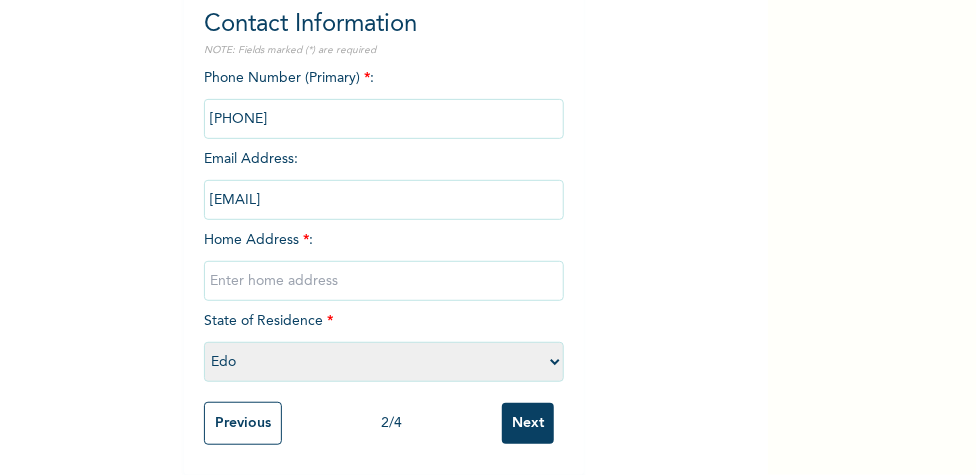 click at bounding box center (384, 281) 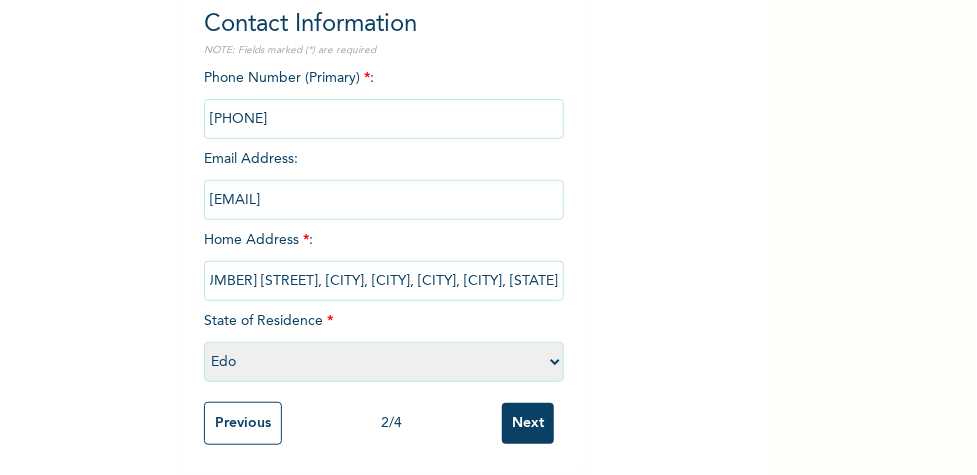 scroll, scrollTop: 0, scrollLeft: 121, axis: horizontal 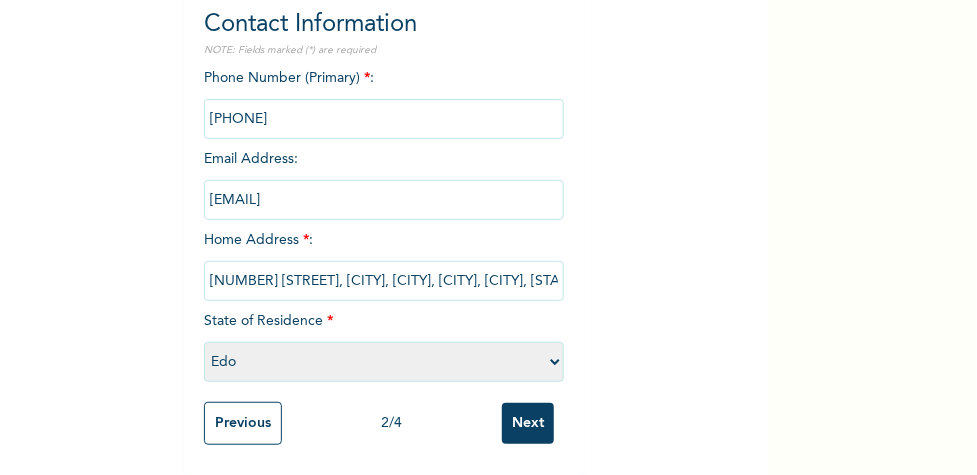 click at bounding box center (384, 119) 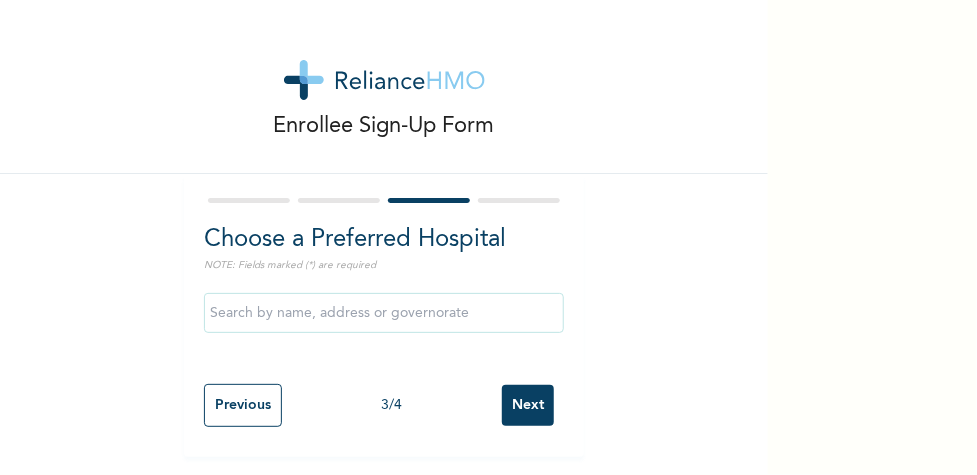 click on "Next" at bounding box center (528, 405) 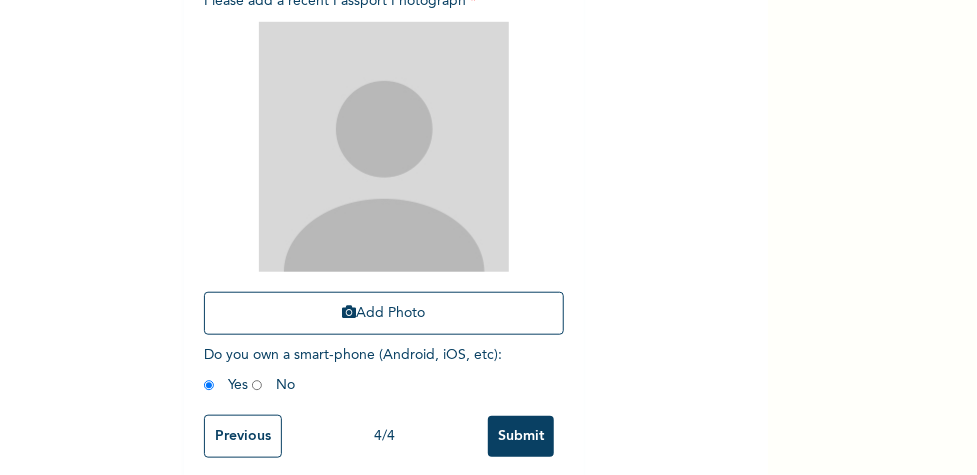 scroll, scrollTop: 400, scrollLeft: 0, axis: vertical 